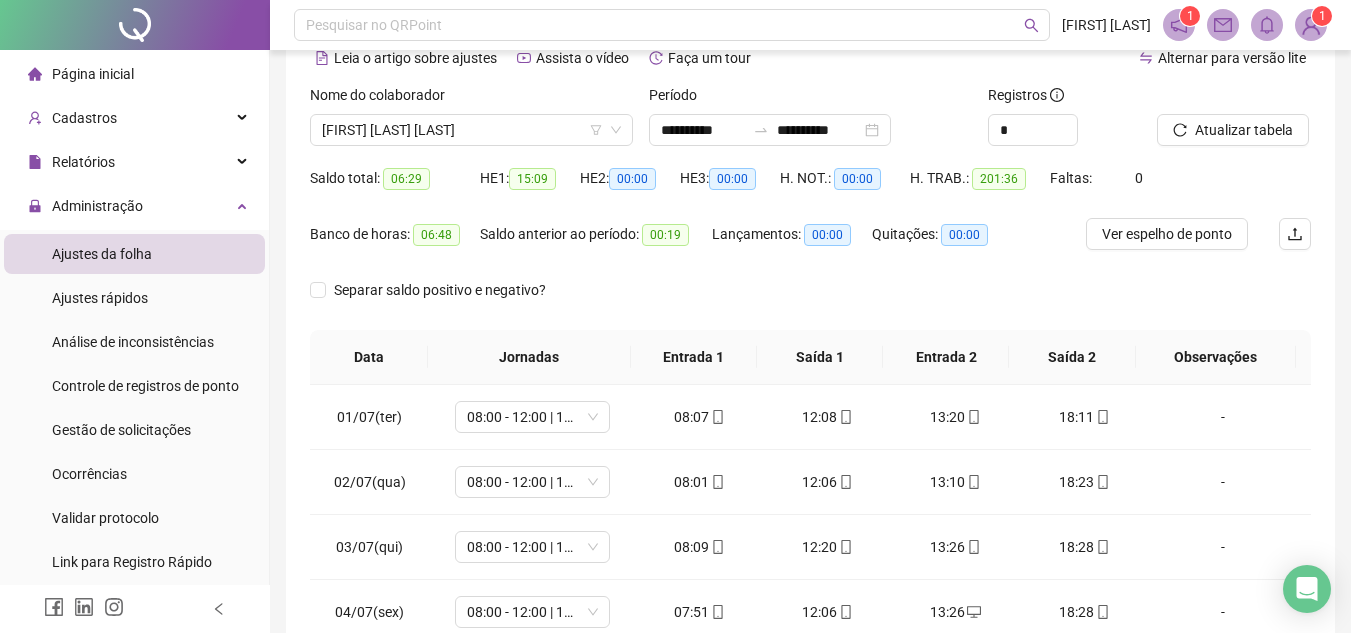scroll, scrollTop: 100, scrollLeft: 0, axis: vertical 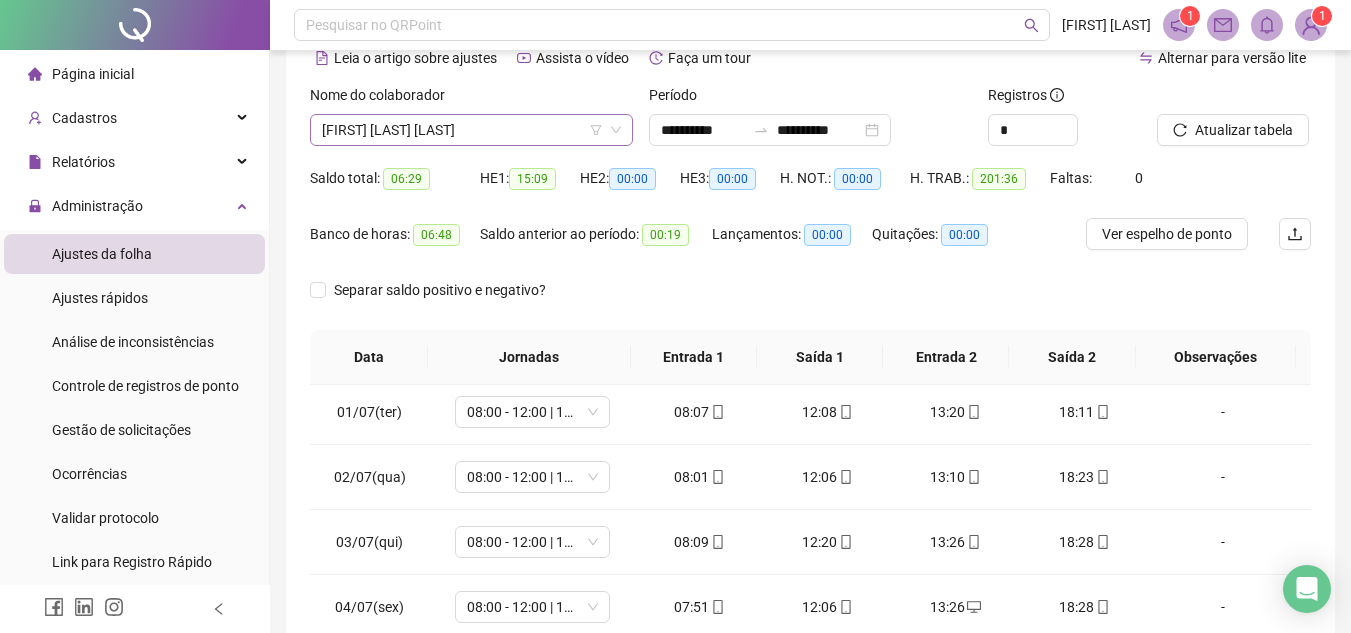 click on "Nome do colaborador [FIRST] [LAST] [LAST]" at bounding box center [471, 123] 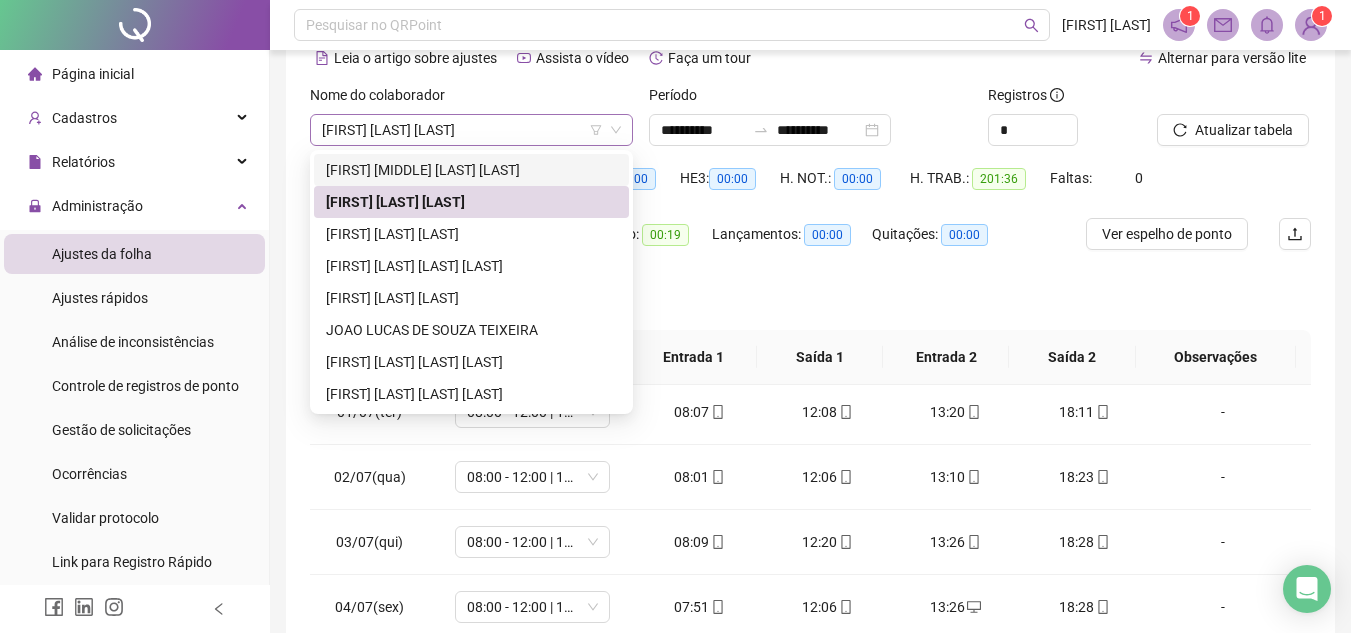 click on "[FIRST] [LAST] [LAST]" at bounding box center [471, 130] 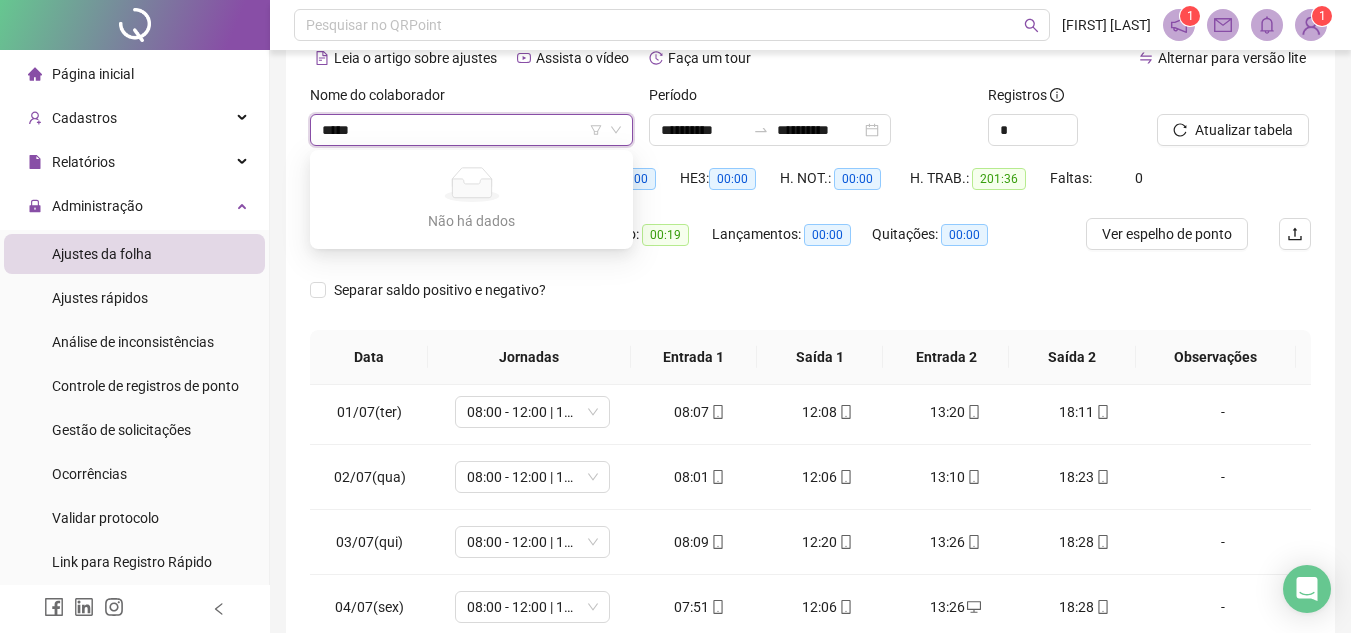 type on "*****" 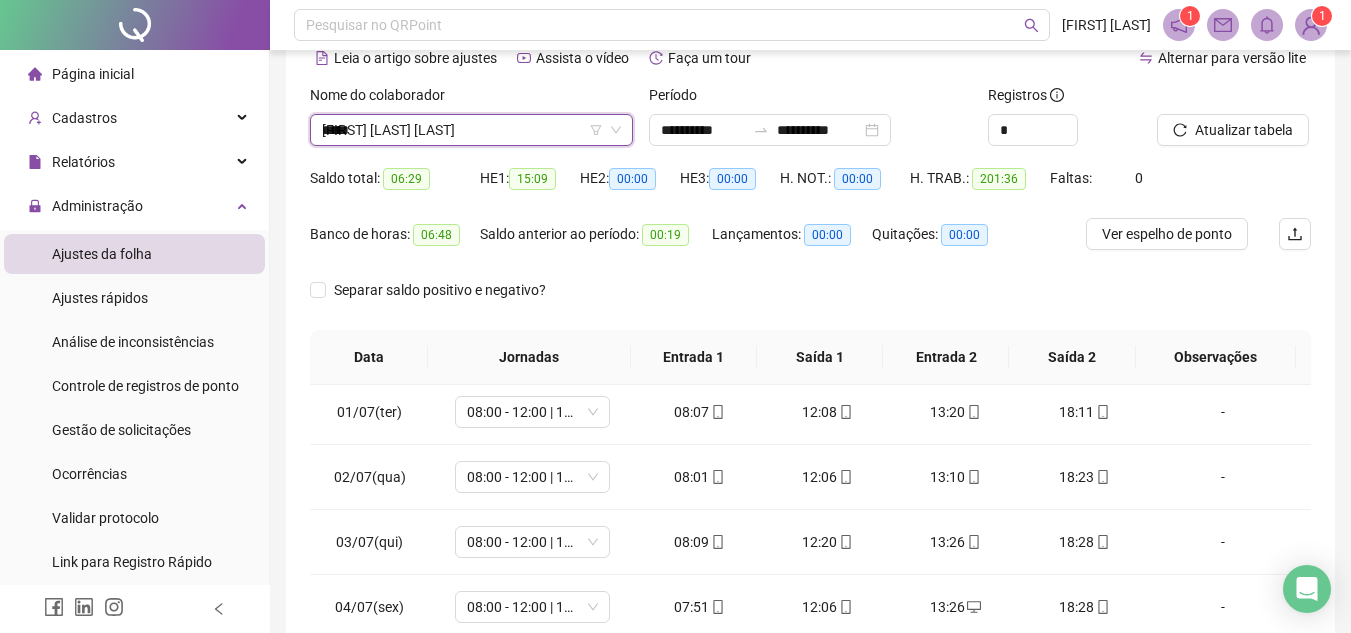 type 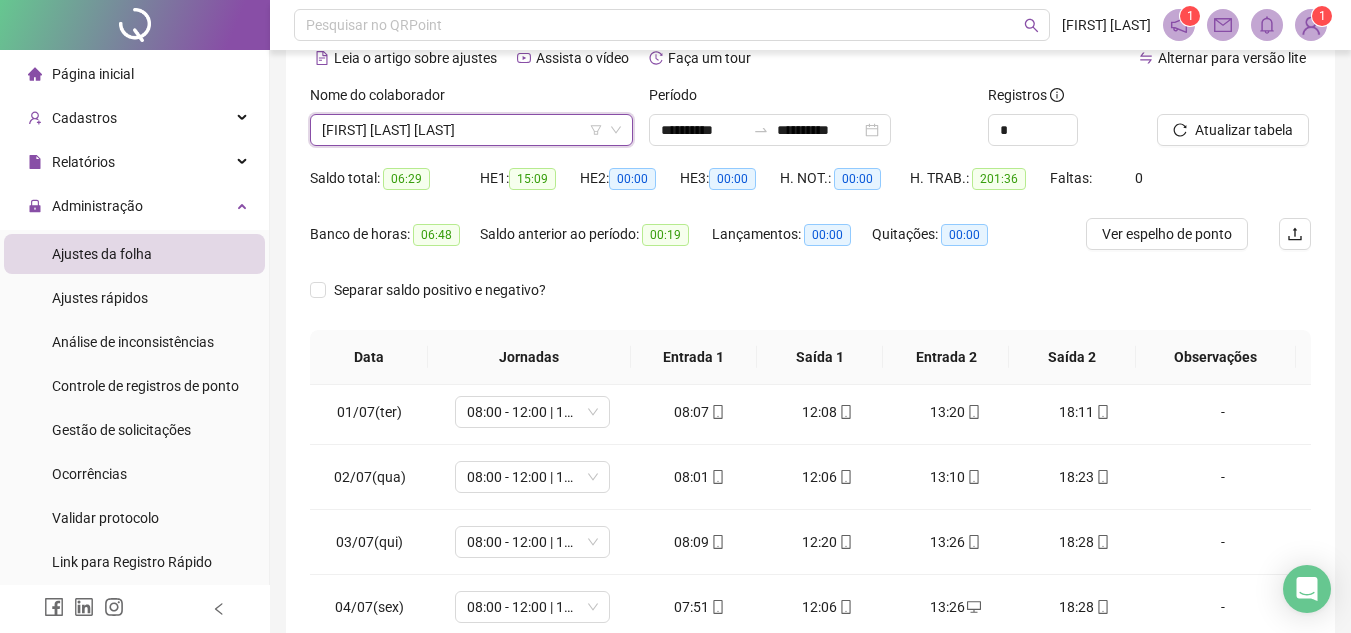 click on "Página inicial Cadastros Relatórios Administração Ajustes da folha Ajustes rápidos Análise de inconsistências Controle de registros de ponto Gestão de solicitações Ocorrências Validar protocolo Link para Registro Rápido Exportações Integrações Aceite de uso Atestado técnico Gerar QRCode Central de ajuda Clube QR - Beneficios" at bounding box center (135, 474) 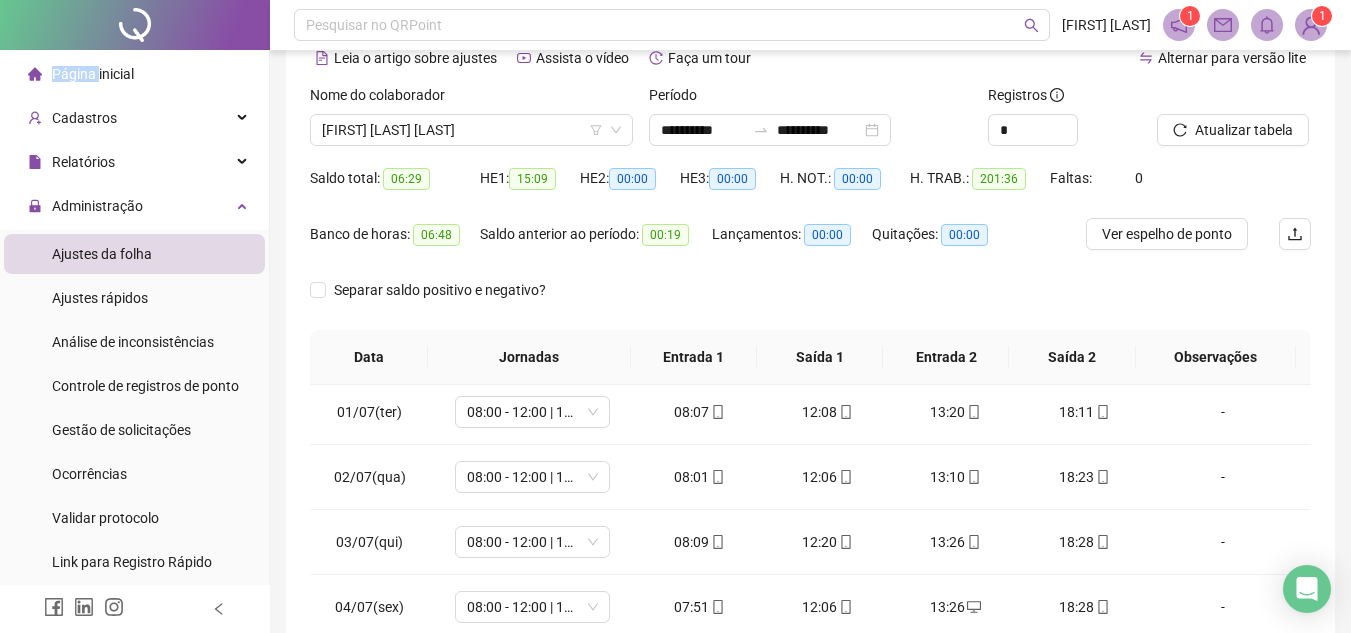 click on "Página inicial" at bounding box center (81, 74) 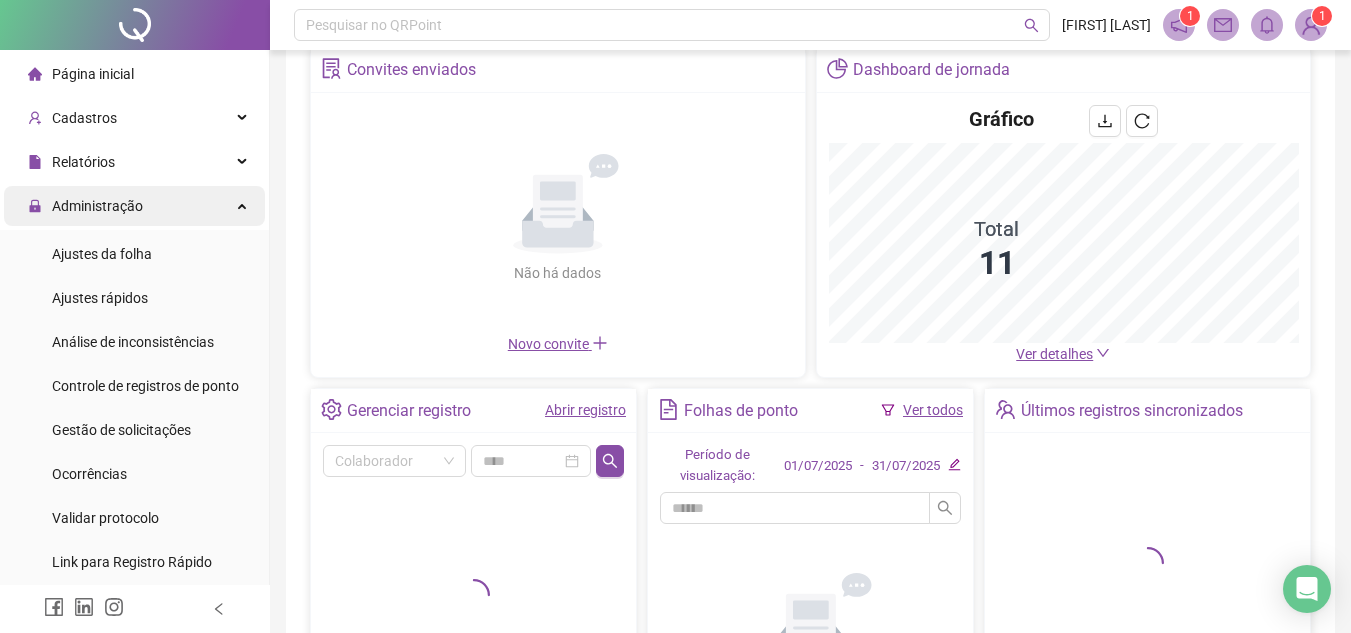 click on "Página inicial" at bounding box center (134, 74) 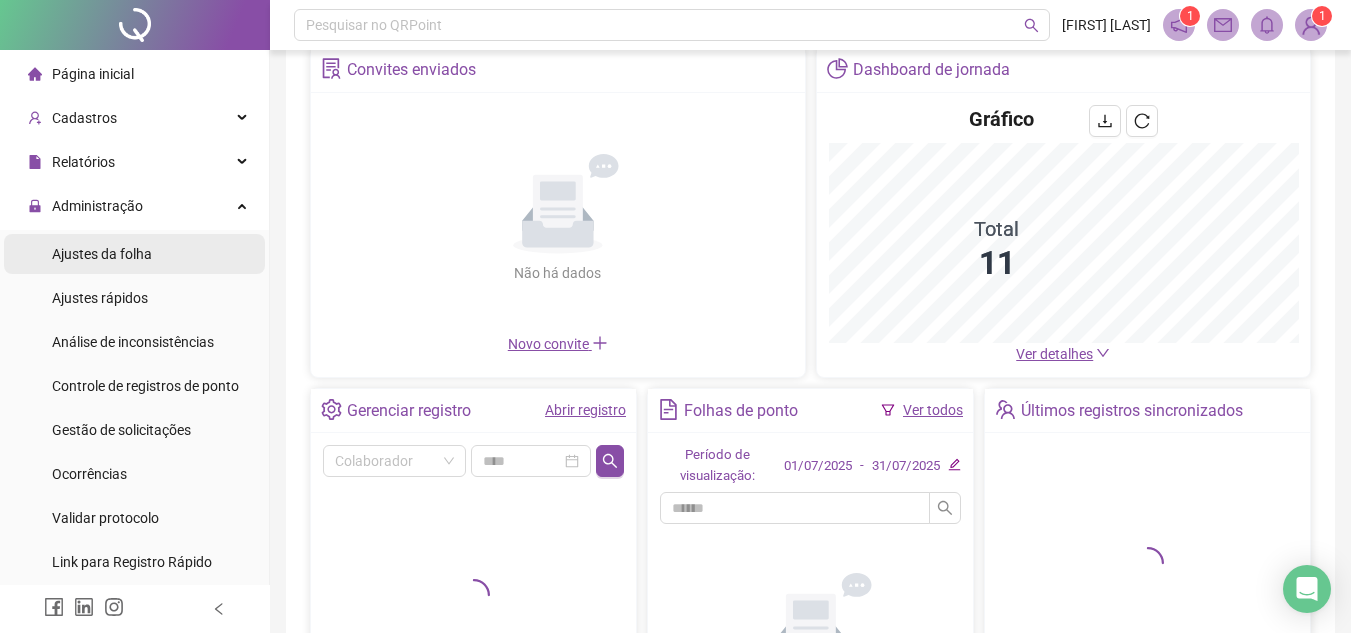 click on "Ajustes da folha" at bounding box center (102, 254) 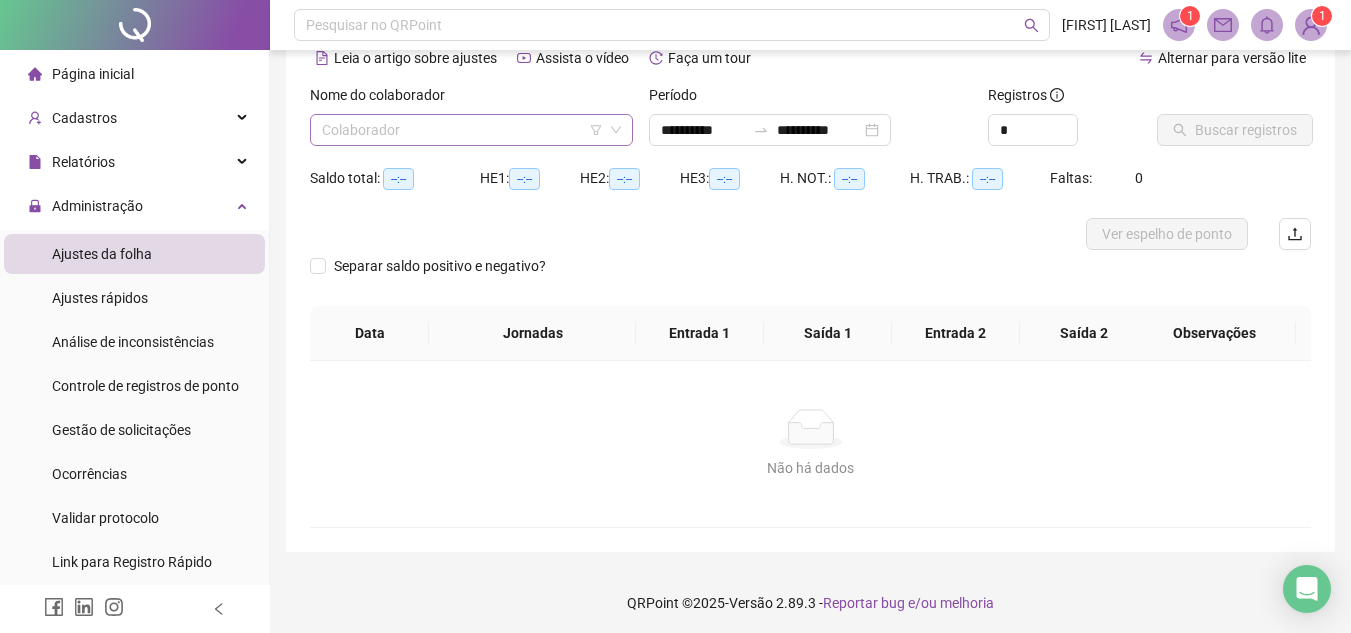 click at bounding box center (462, 130) 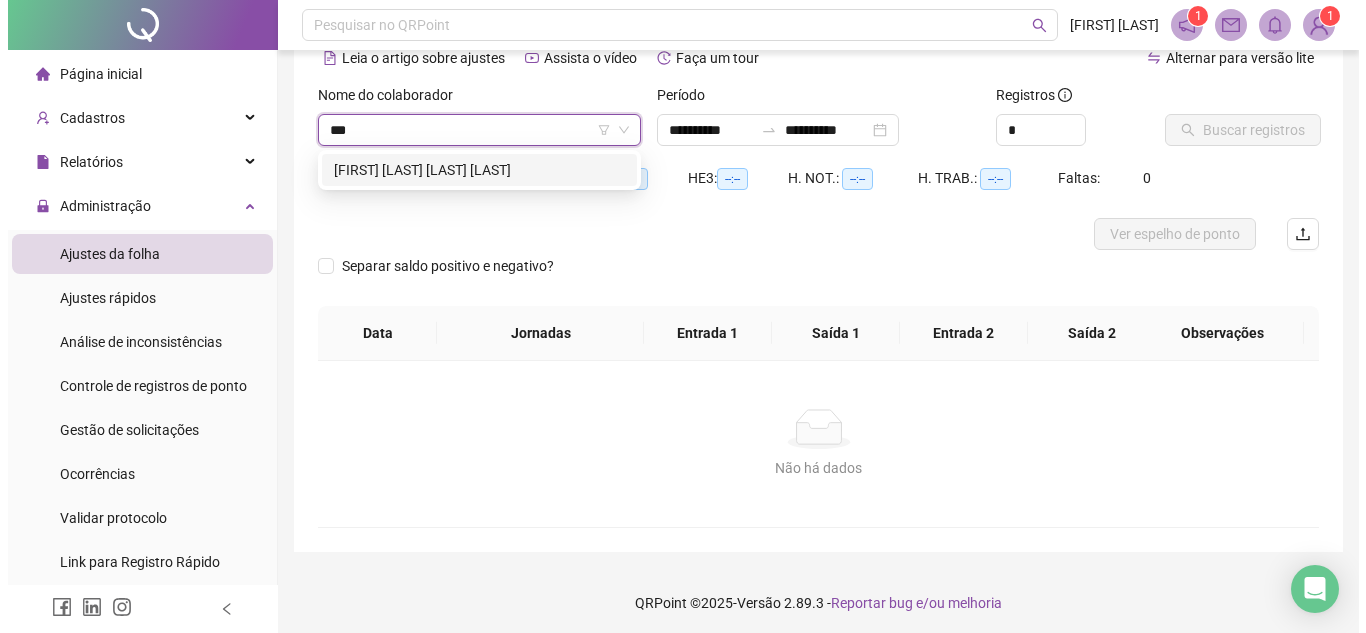 scroll, scrollTop: 0, scrollLeft: 0, axis: both 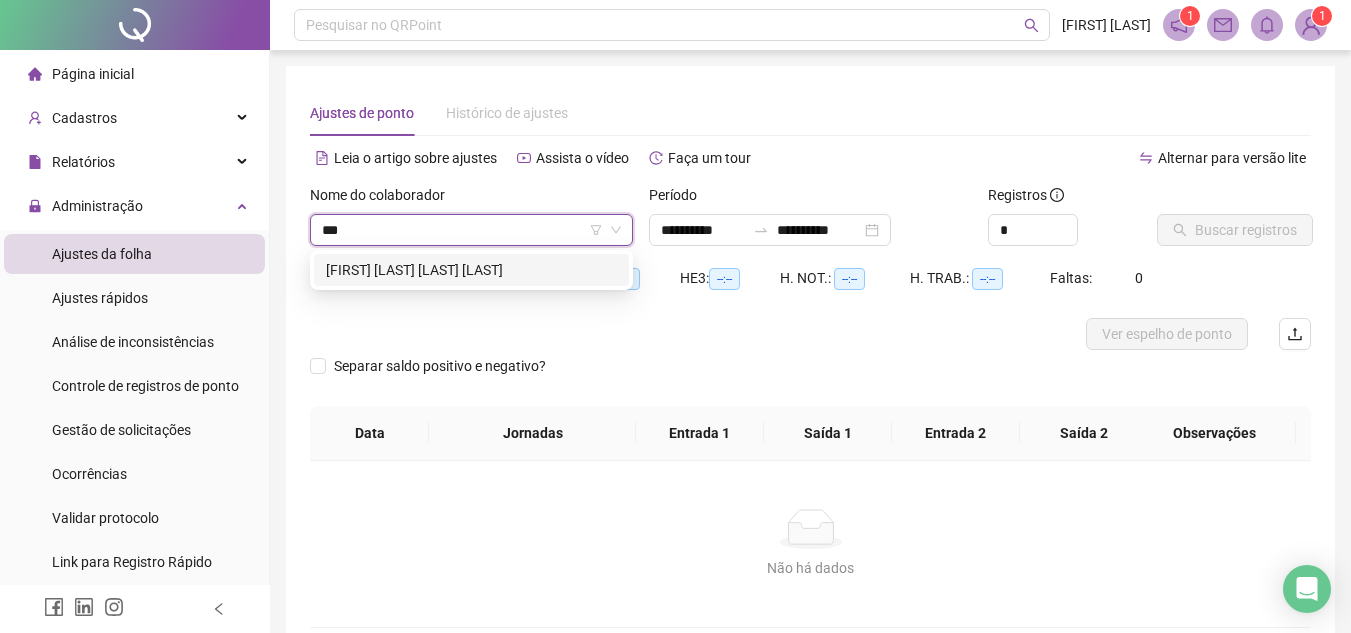 type on "***" 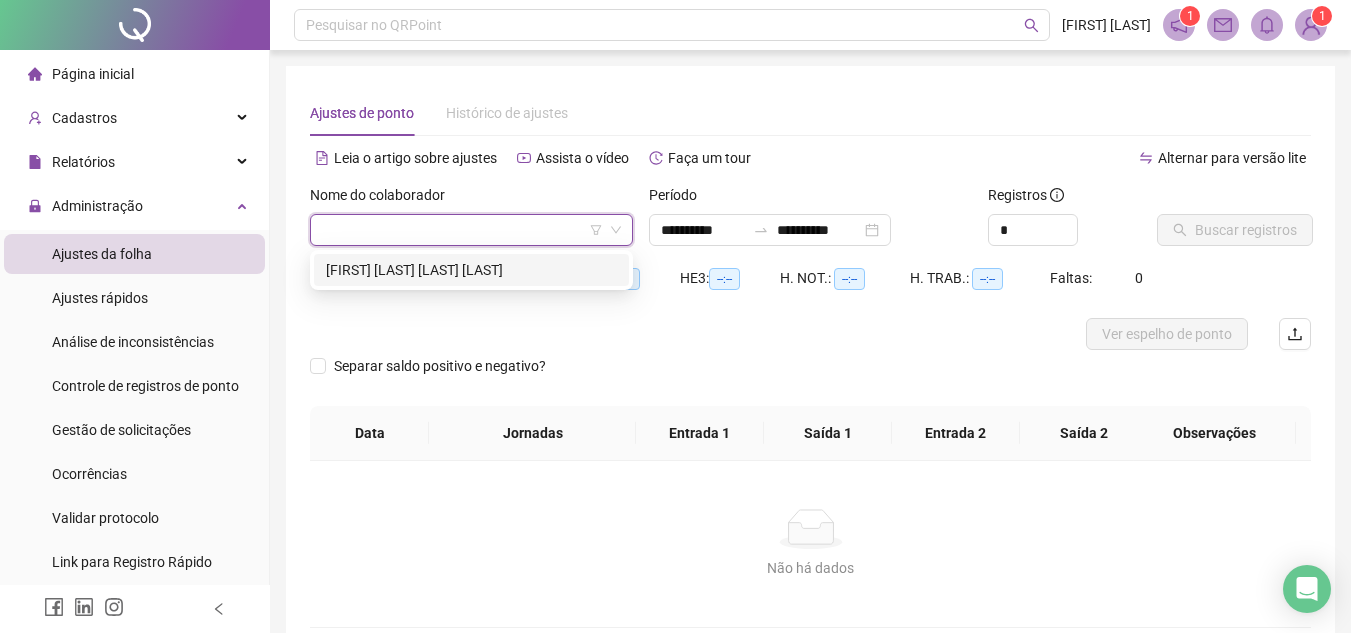 click on "1" at bounding box center (1322, 16) 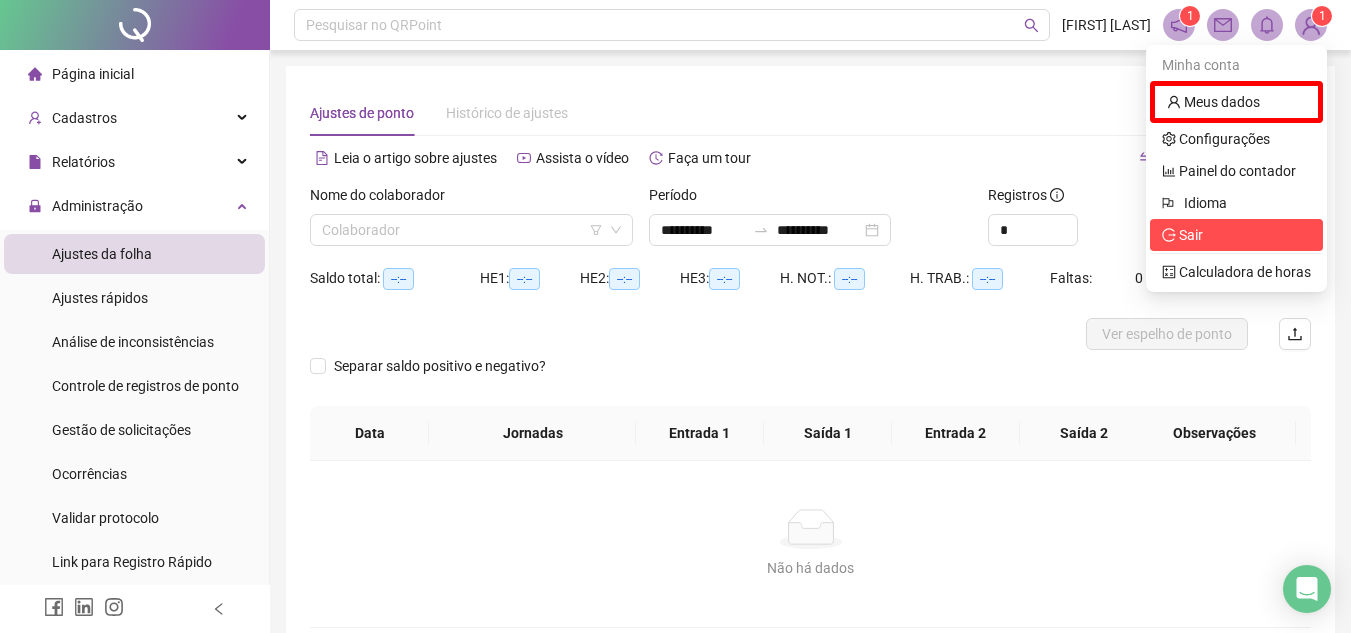 click on "Sair" at bounding box center [1191, 235] 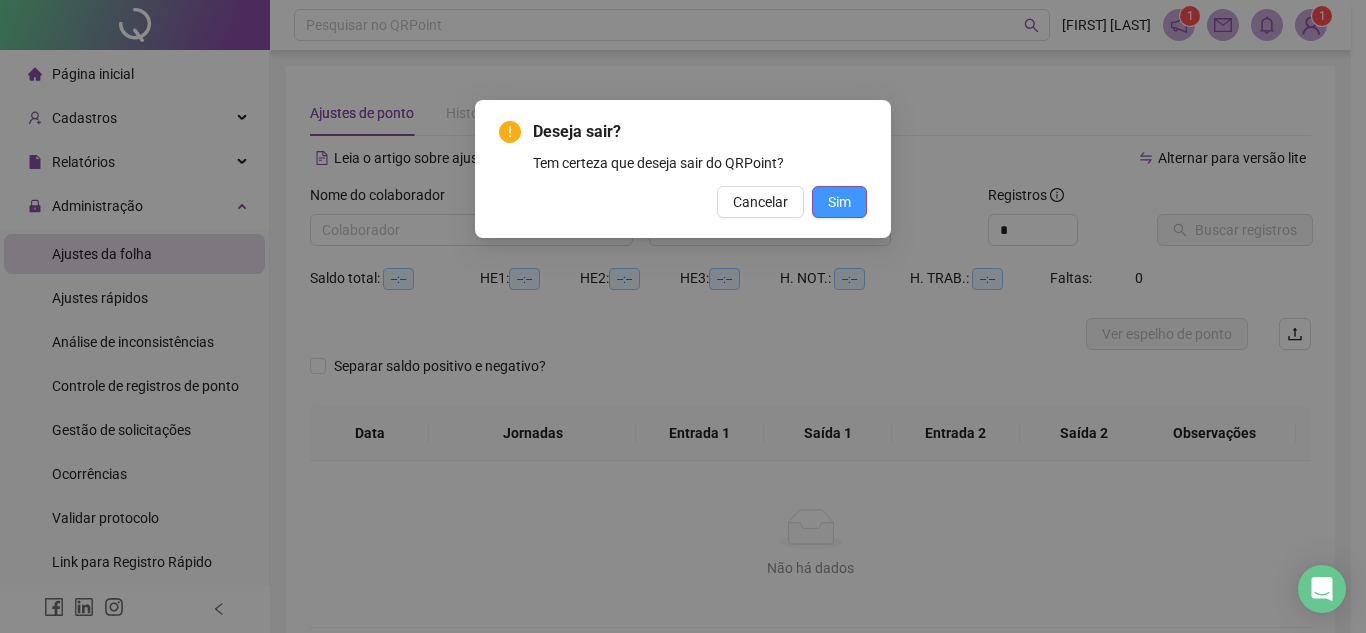 click on "Sim" at bounding box center [839, 202] 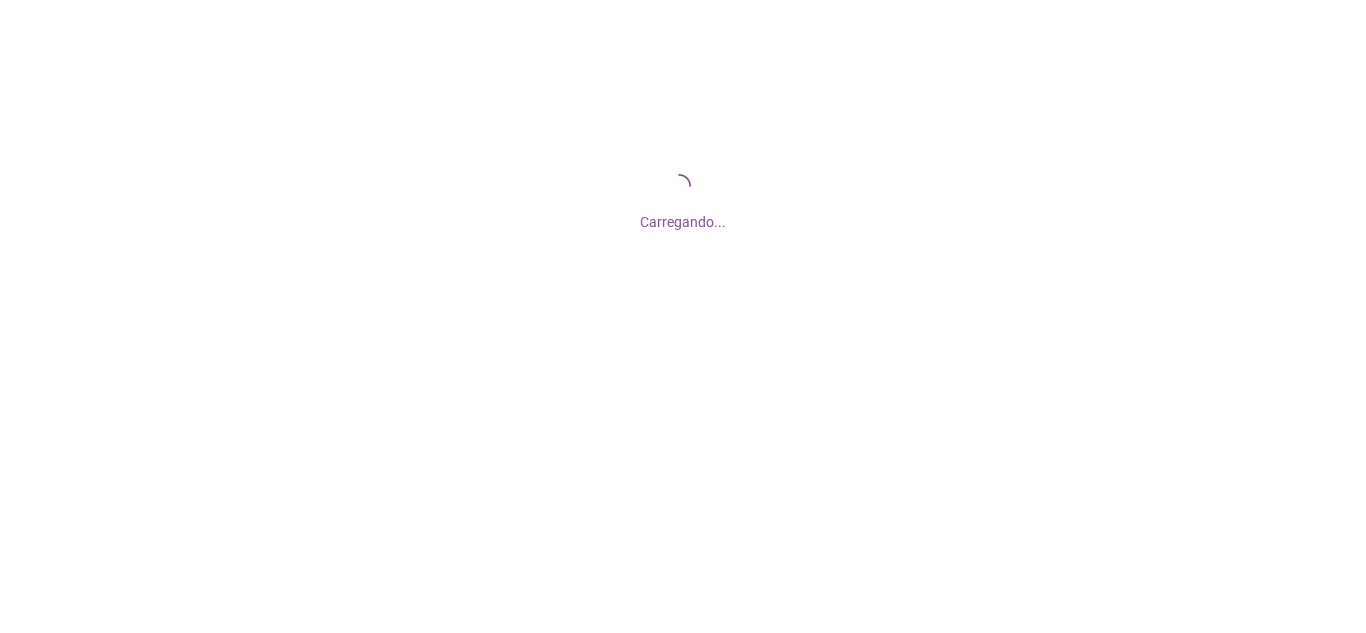 scroll, scrollTop: 0, scrollLeft: 0, axis: both 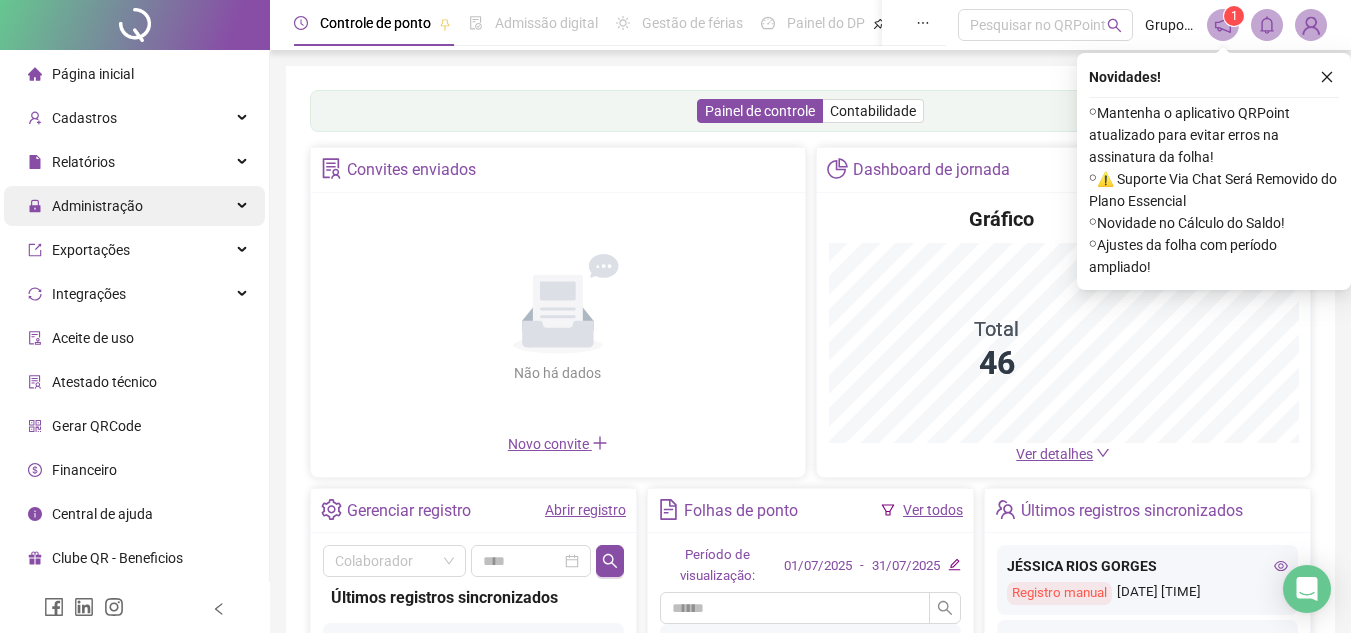 click on "Administração" at bounding box center [97, 206] 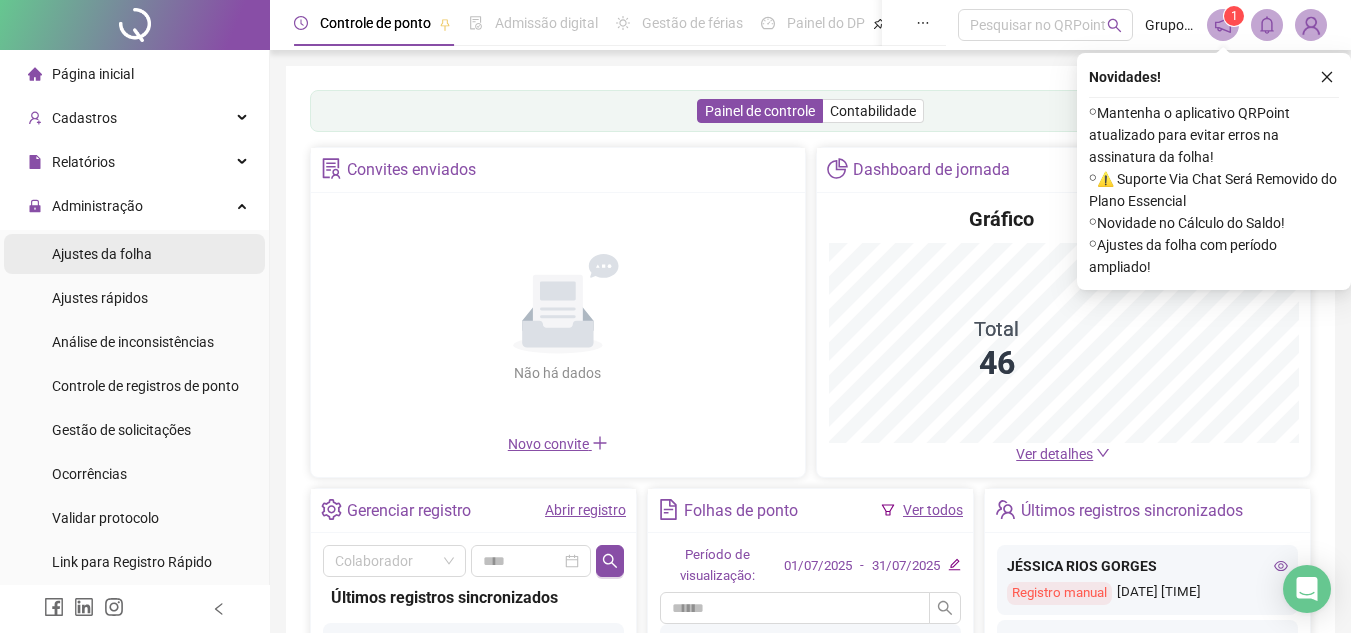click on "Ajustes da folha" at bounding box center [102, 254] 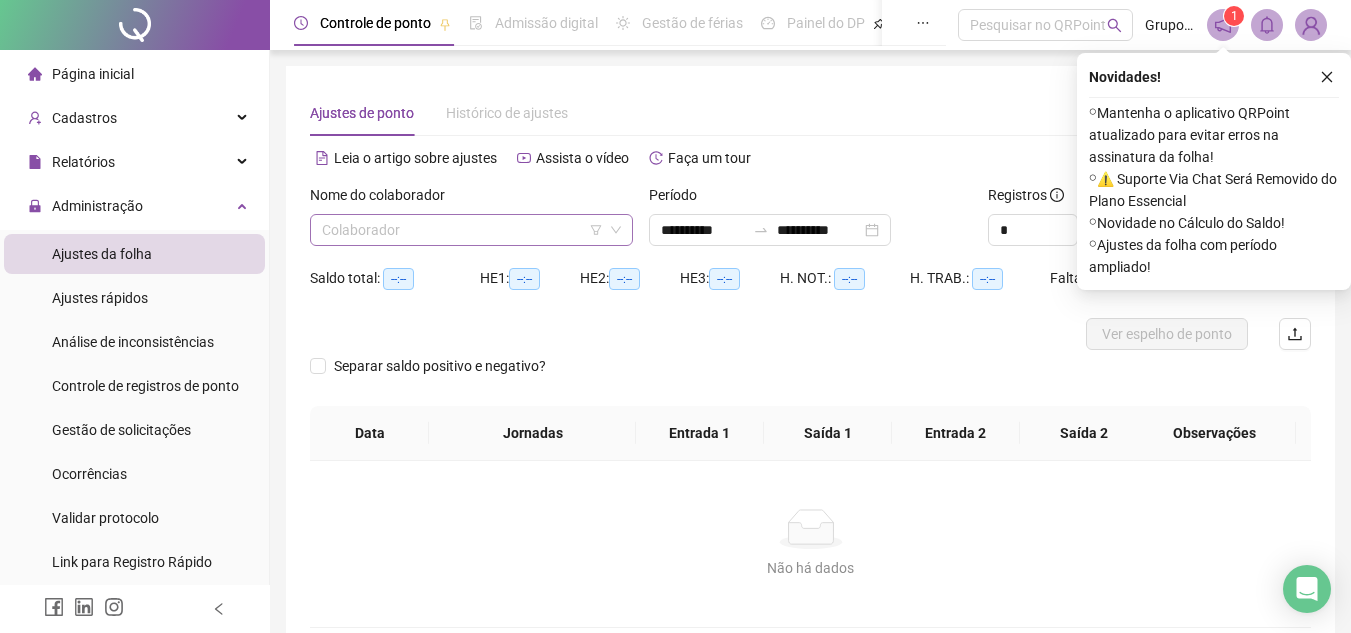 click at bounding box center [462, 230] 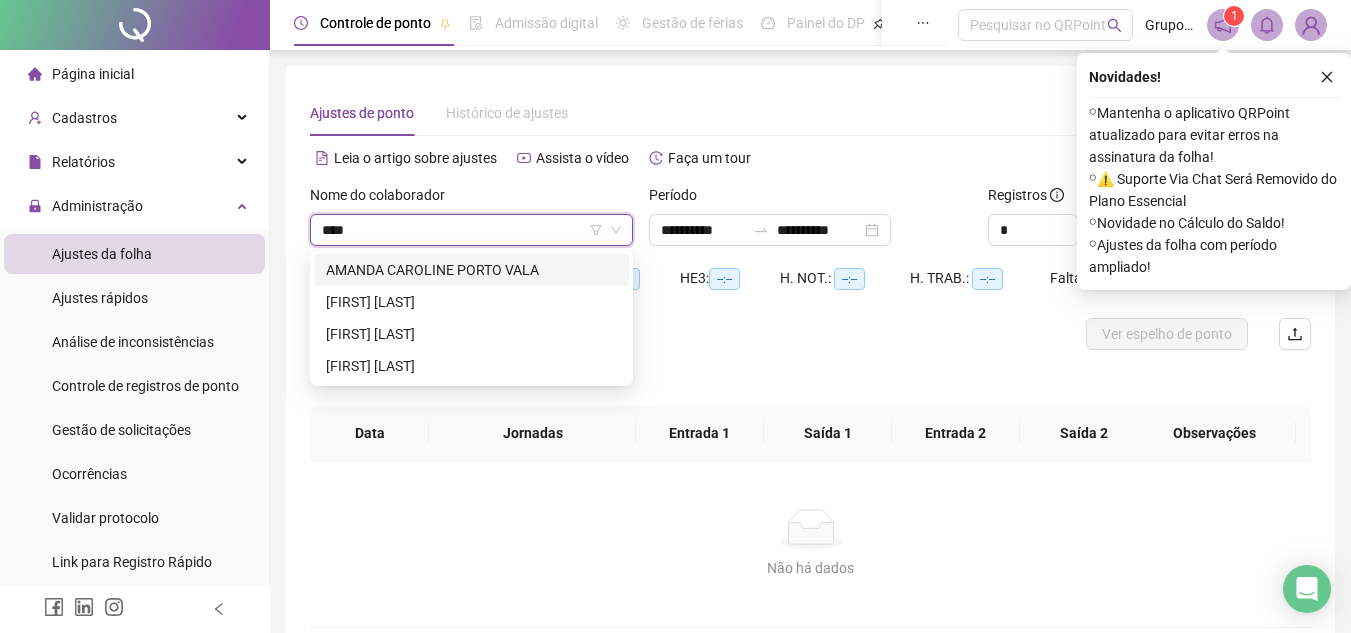 type on "*****" 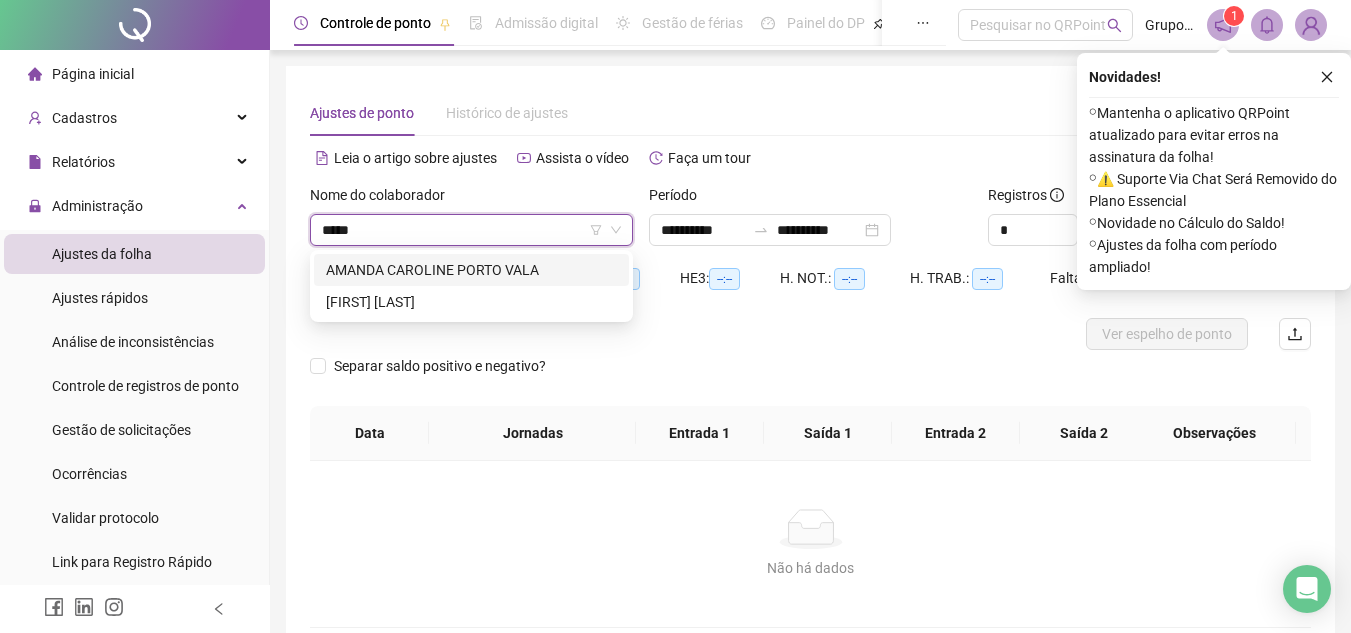 click on "CAROLAINE SILVA SOARES" at bounding box center (471, 302) 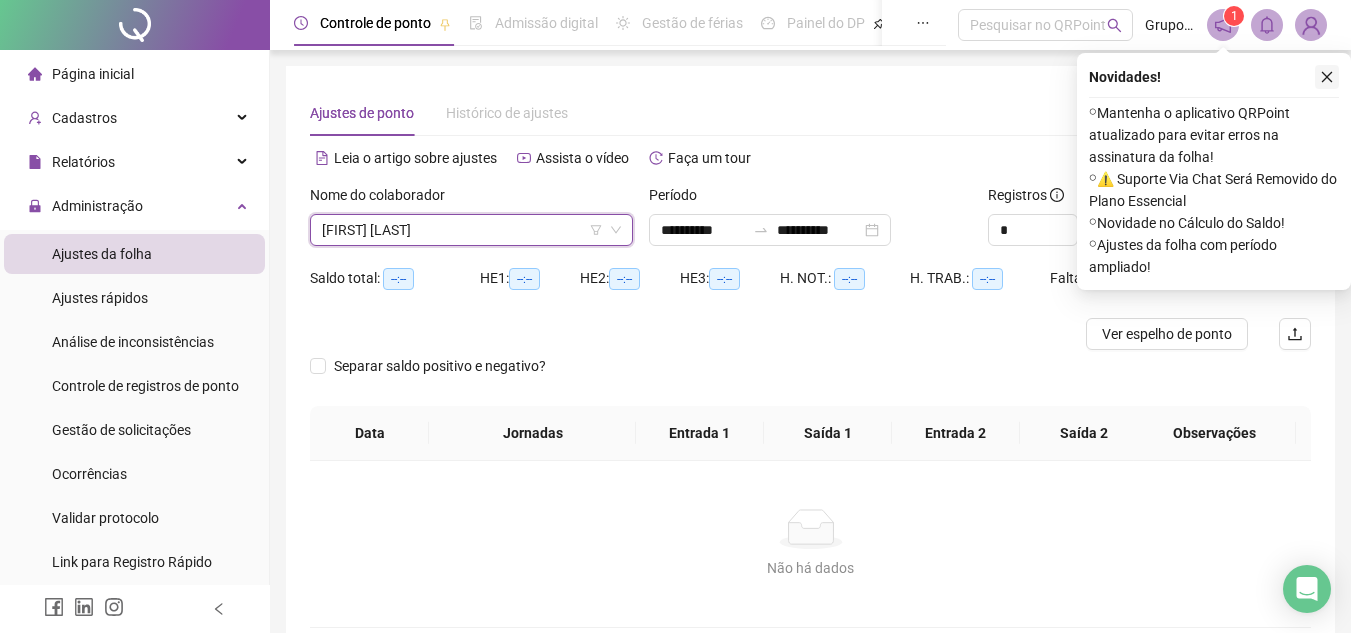 click at bounding box center [1327, 77] 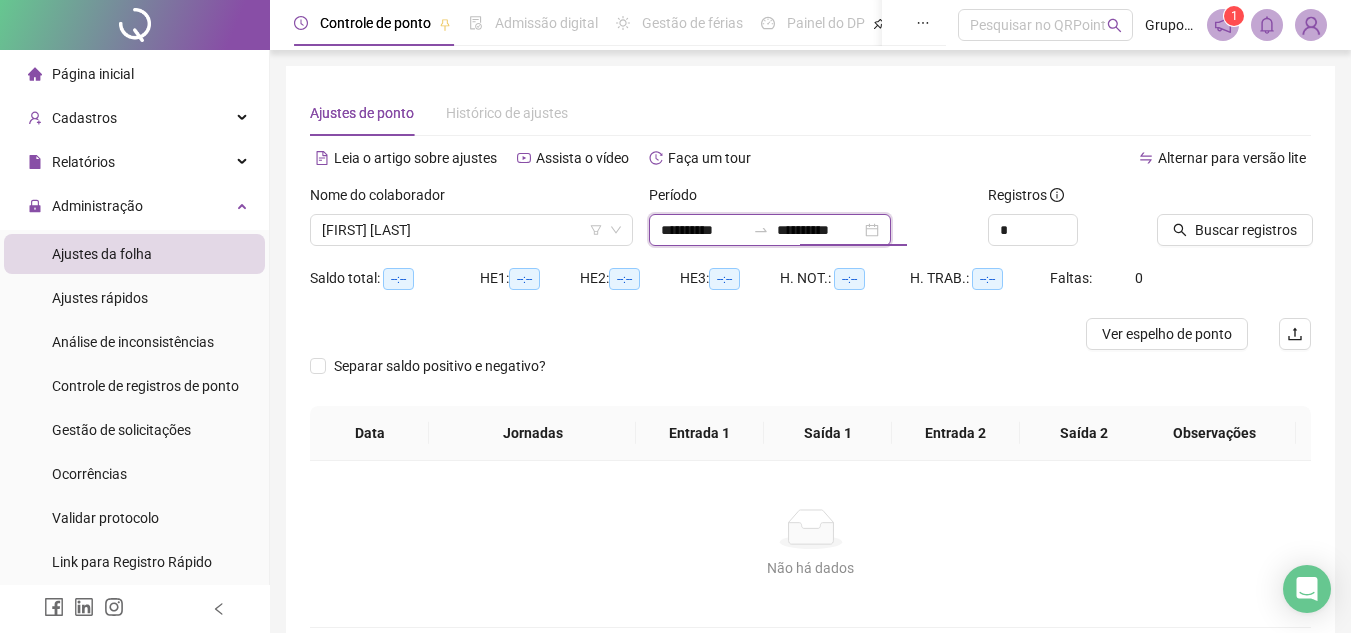 click on "**********" at bounding box center (819, 230) 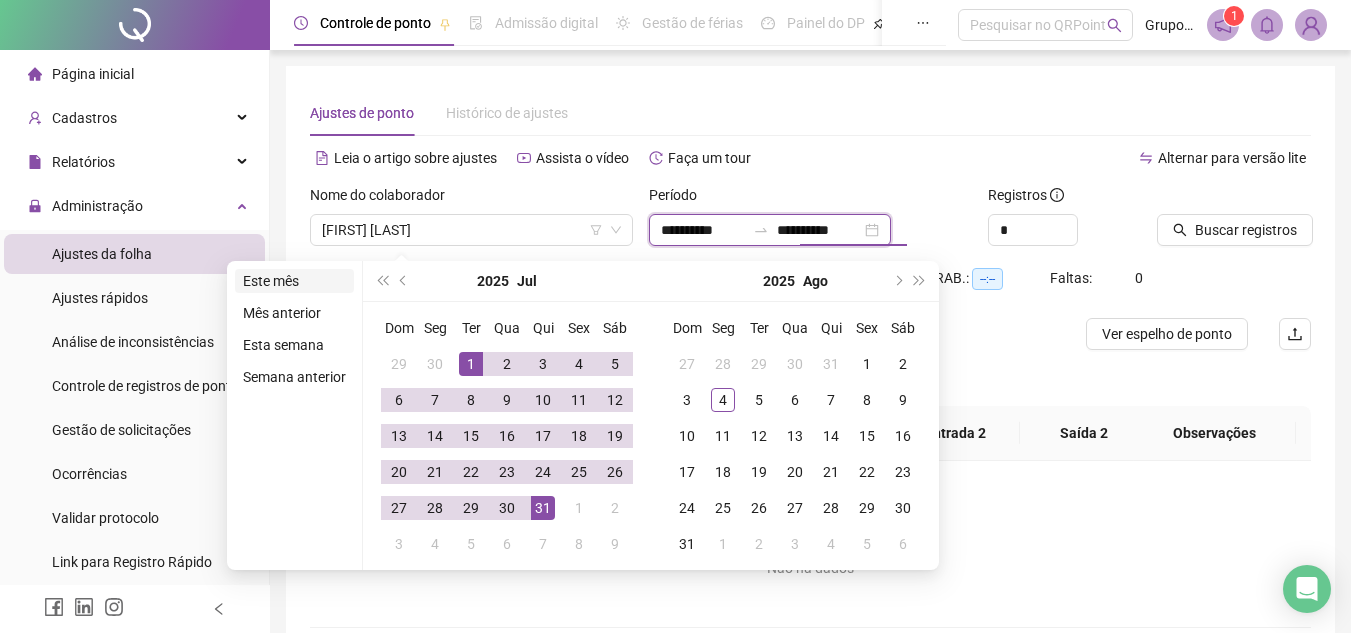 type on "**********" 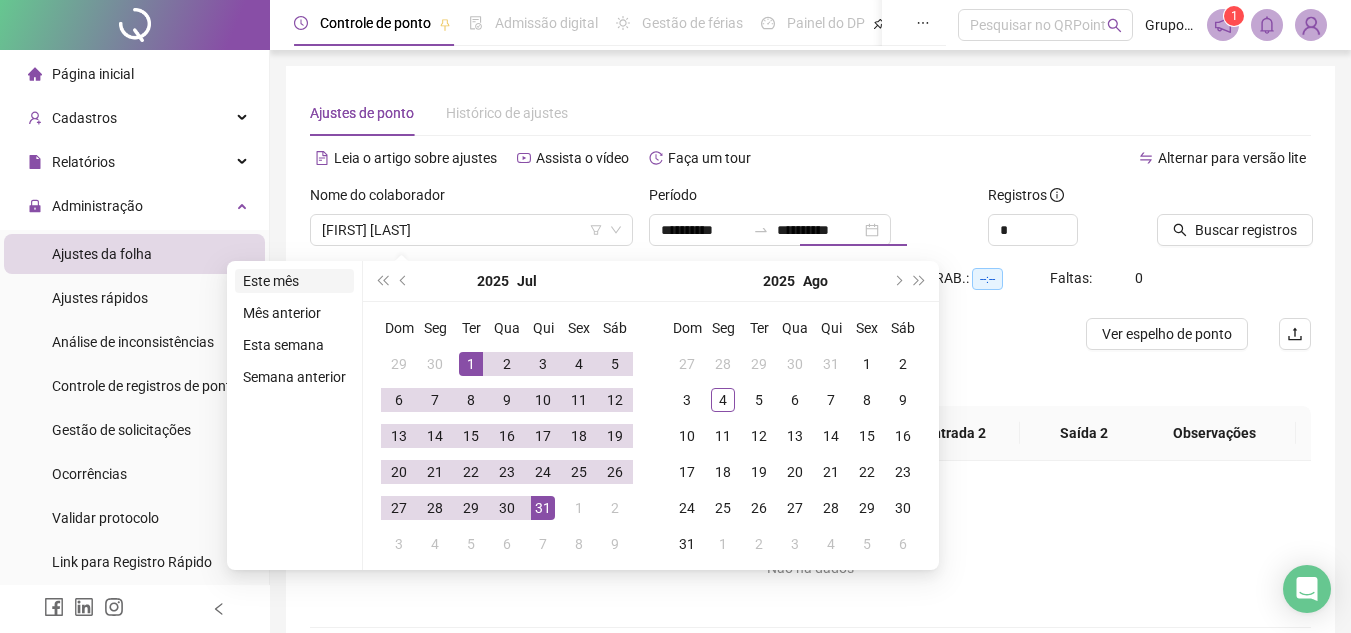 click on "Este mês" at bounding box center (294, 281) 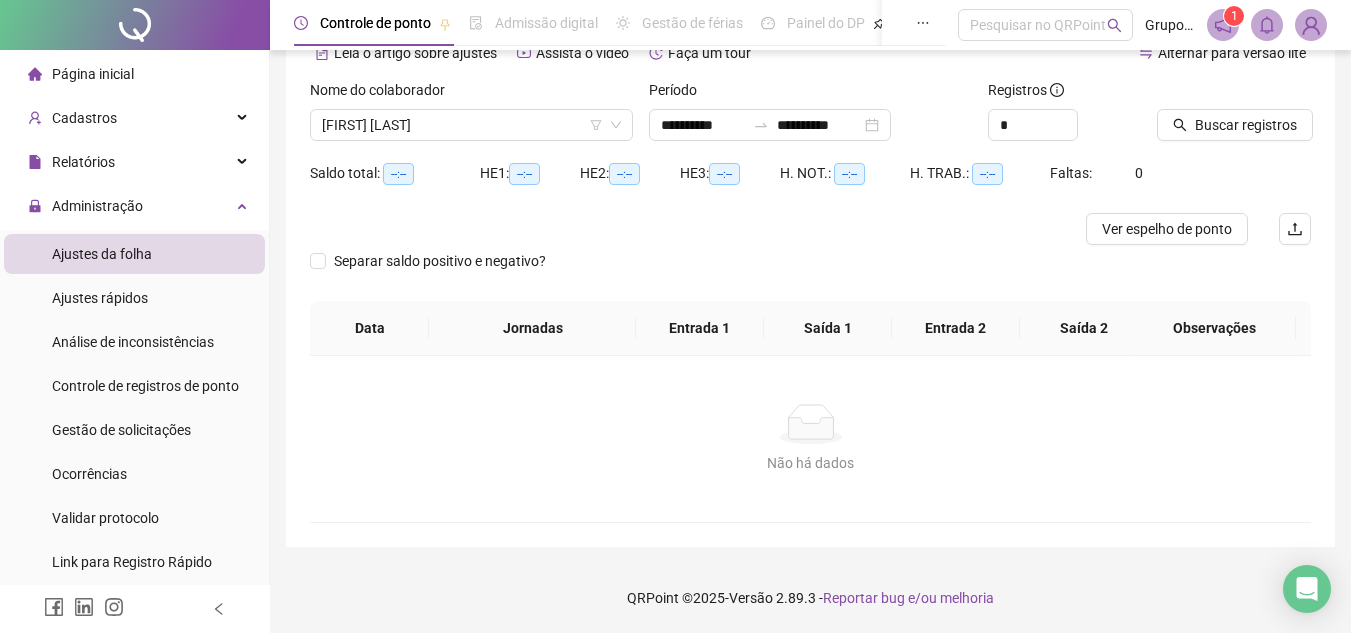 scroll, scrollTop: 0, scrollLeft: 0, axis: both 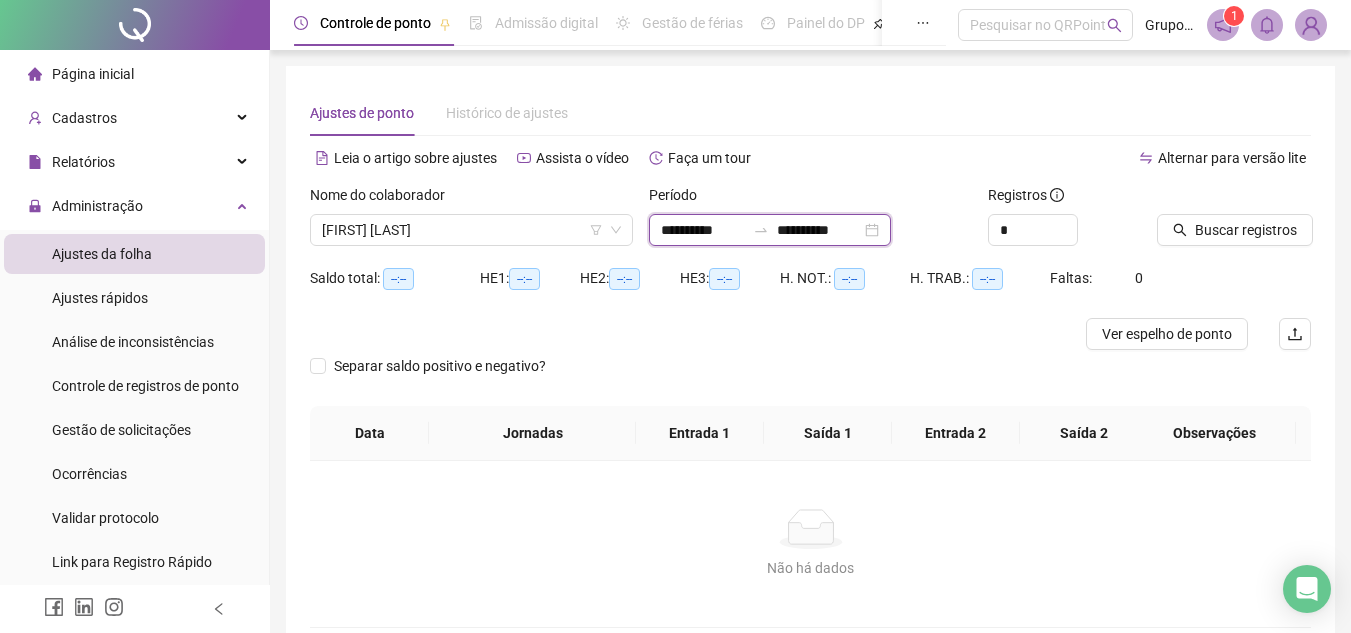 click on "**********" at bounding box center (703, 230) 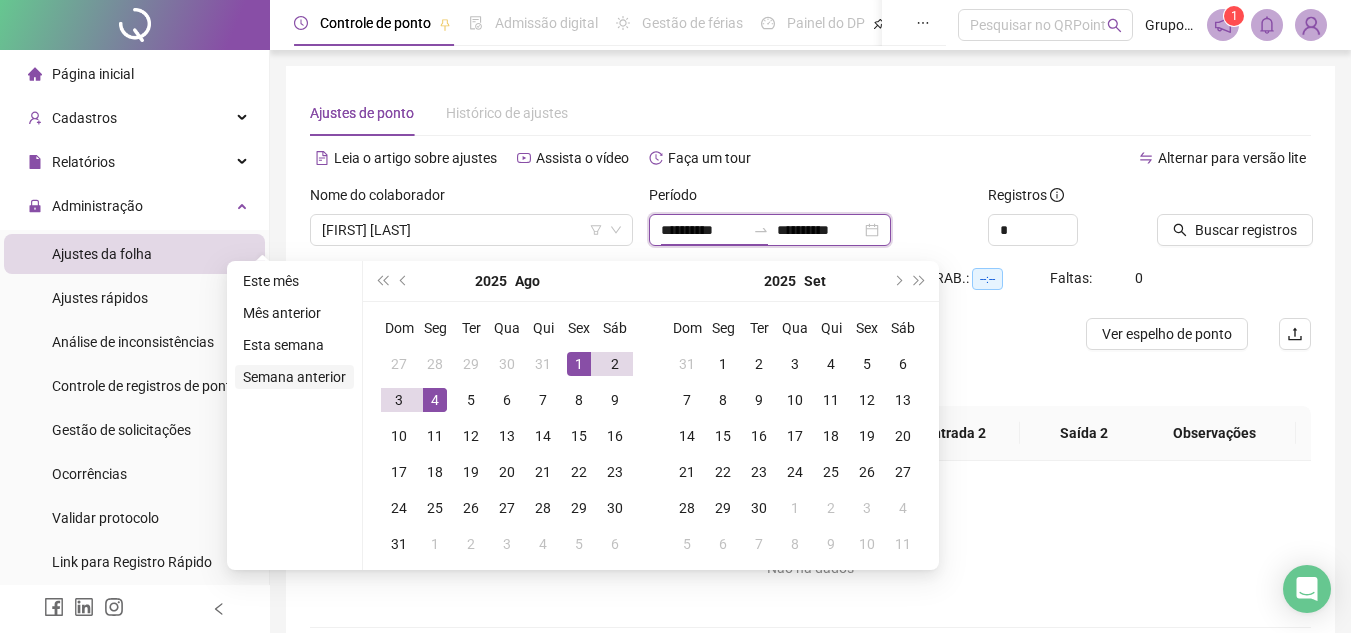 type on "**********" 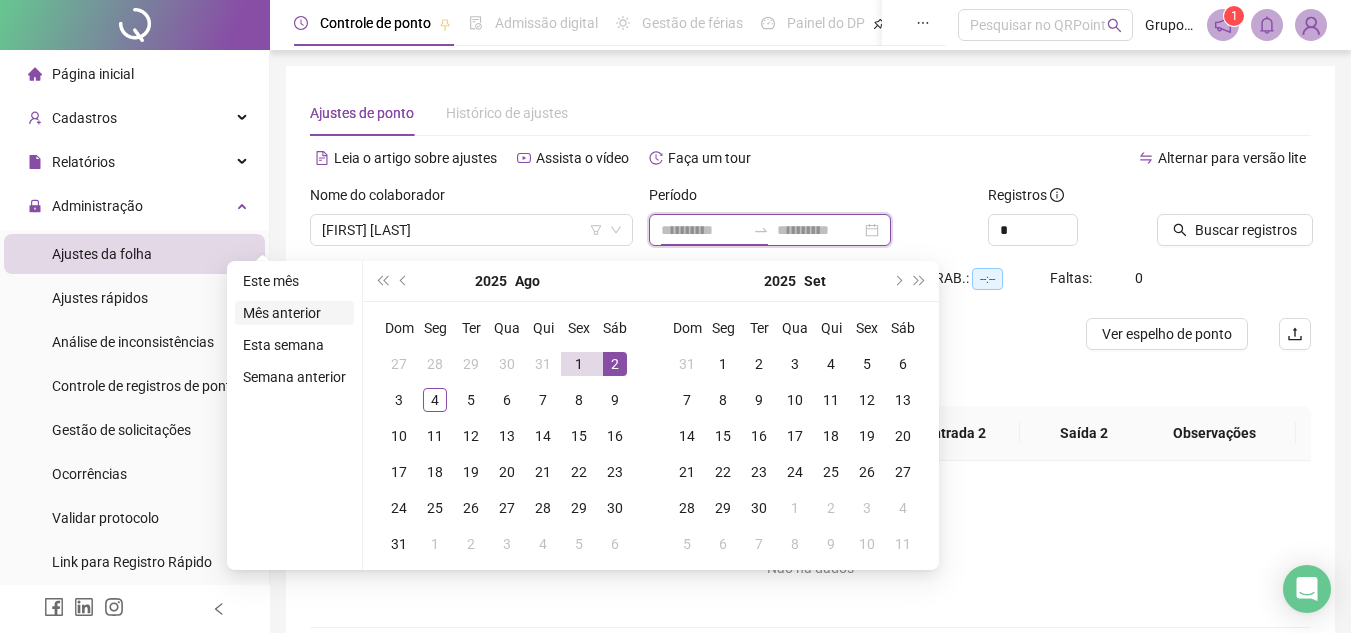 type on "**********" 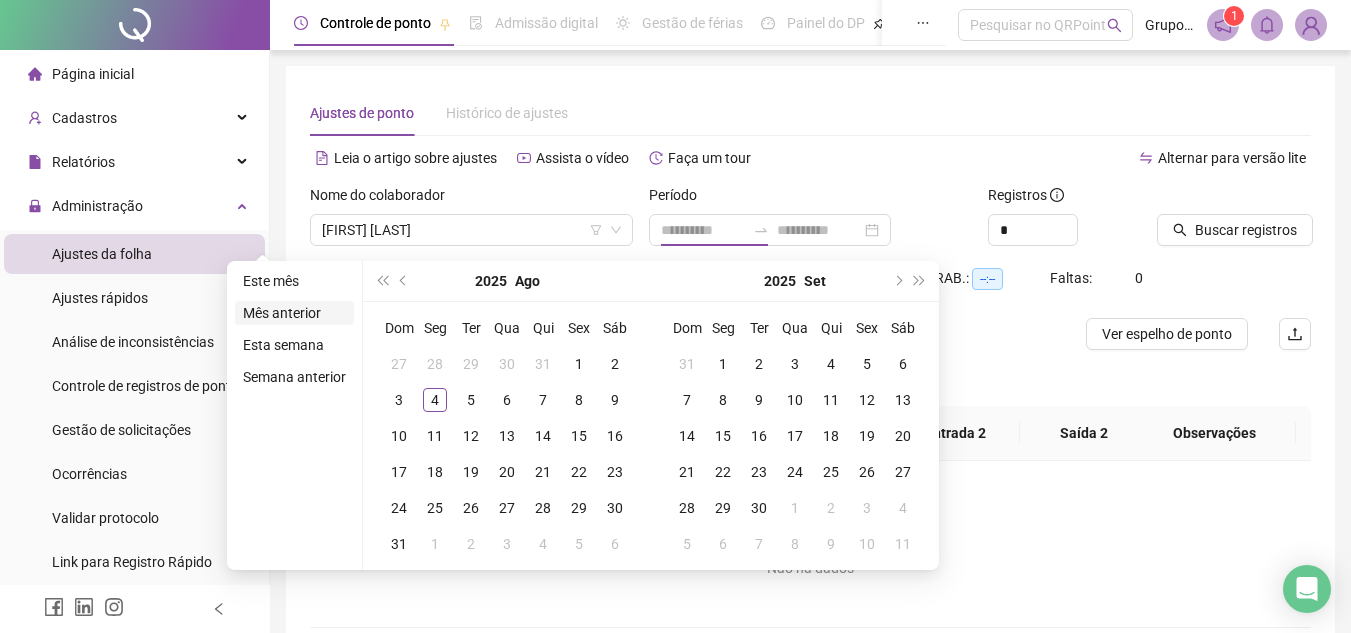 click on "Mês anterior" at bounding box center [294, 313] 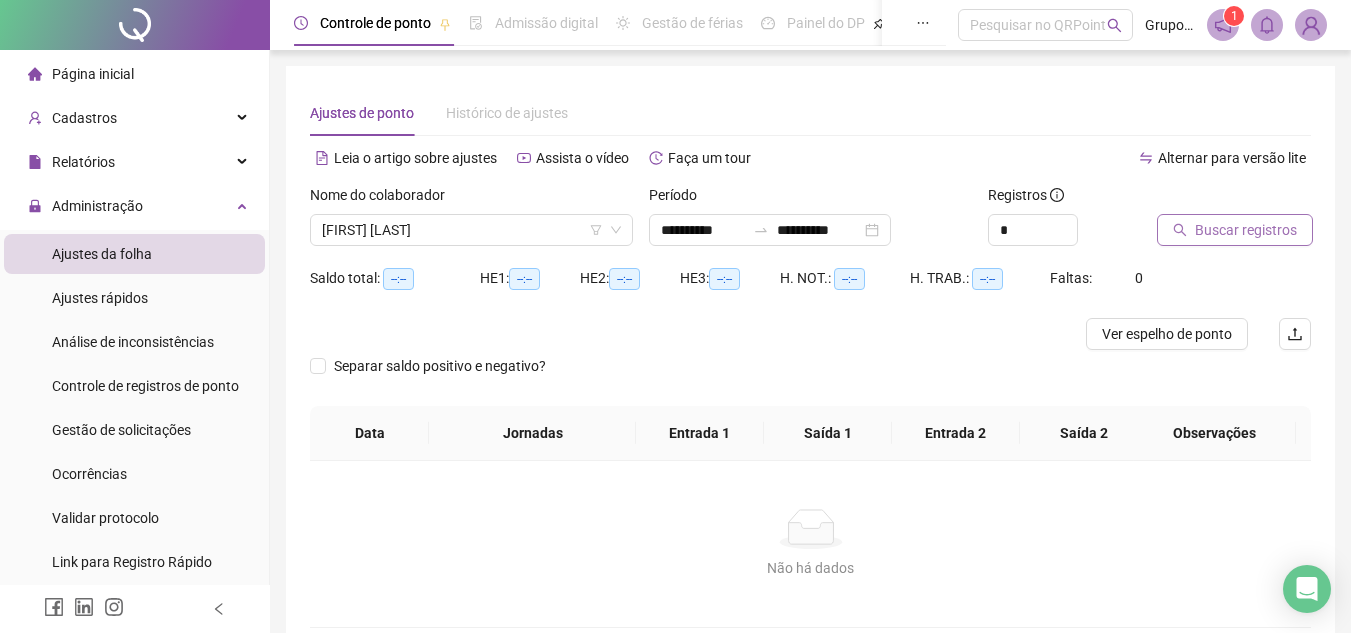 click on "Buscar registros" at bounding box center [1235, 230] 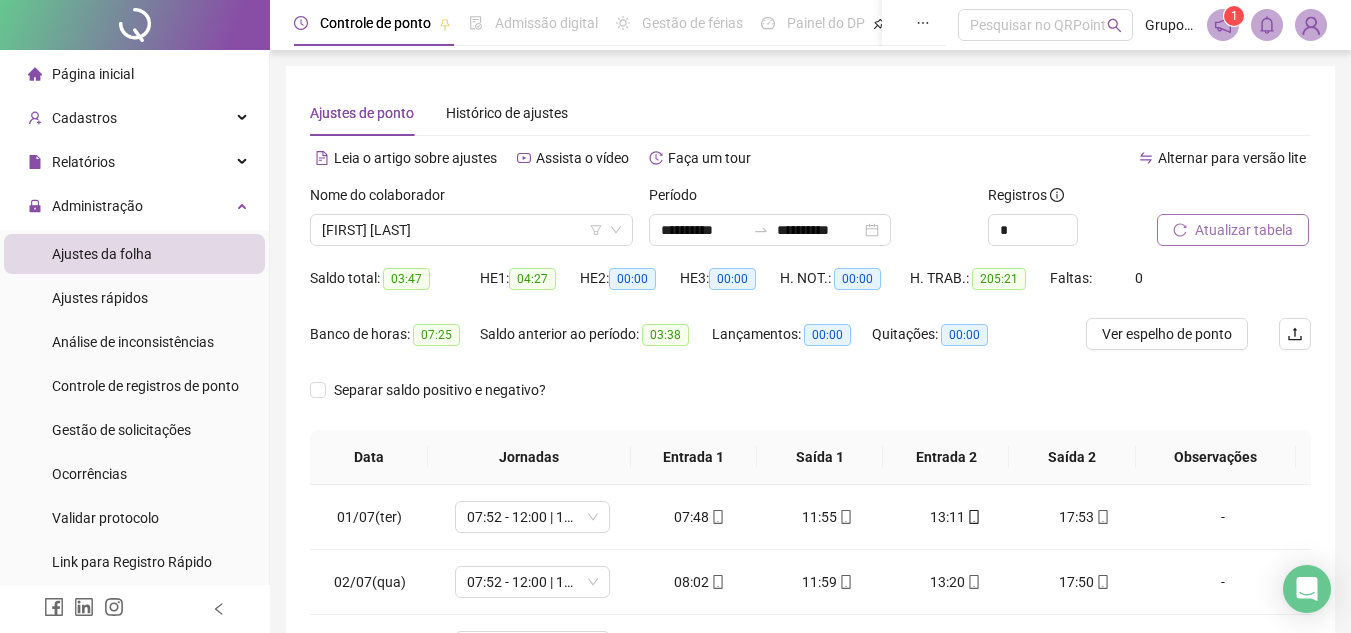 scroll, scrollTop: 300, scrollLeft: 0, axis: vertical 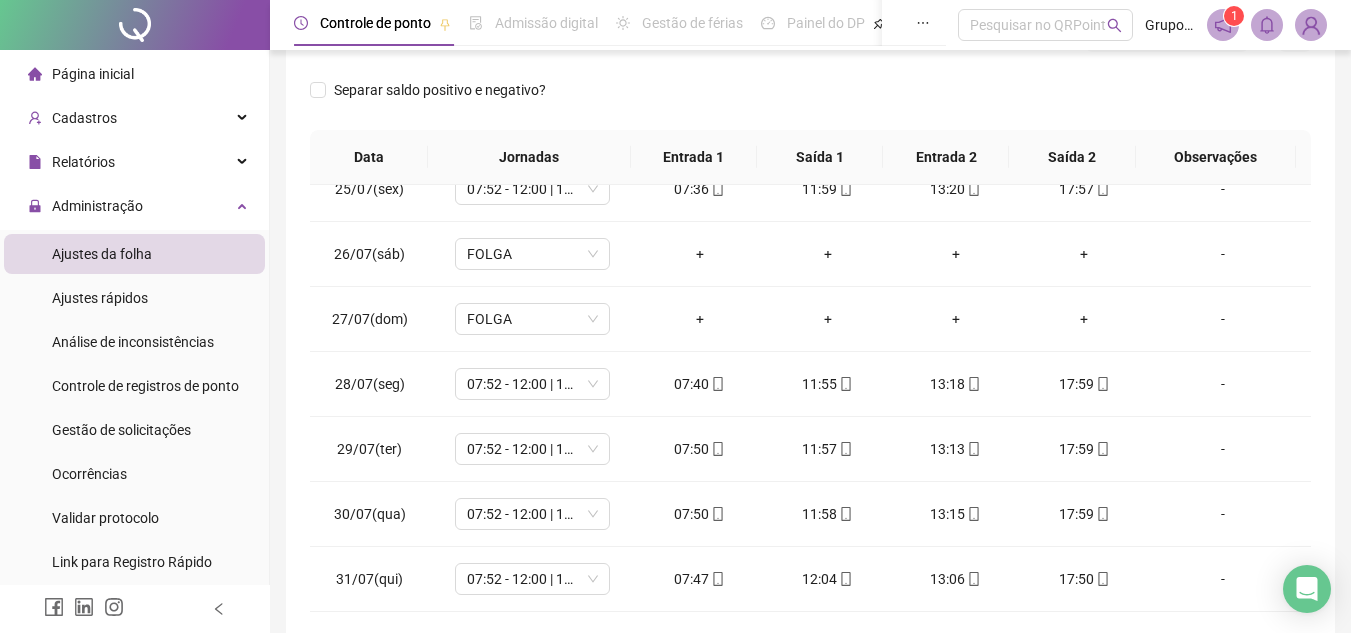 type 